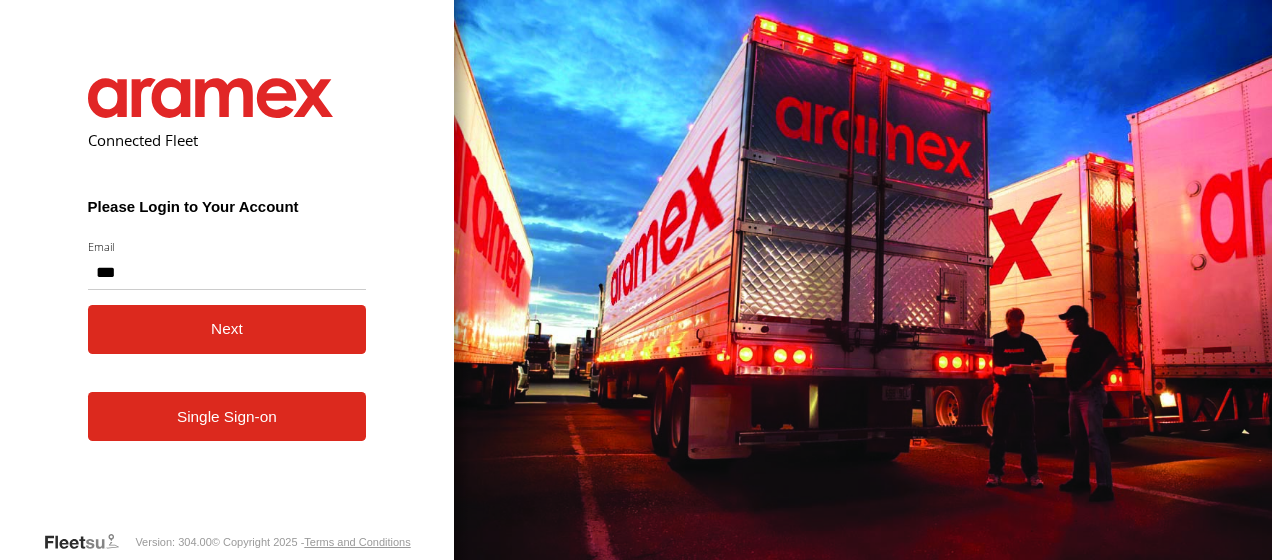 scroll, scrollTop: 0, scrollLeft: 0, axis: both 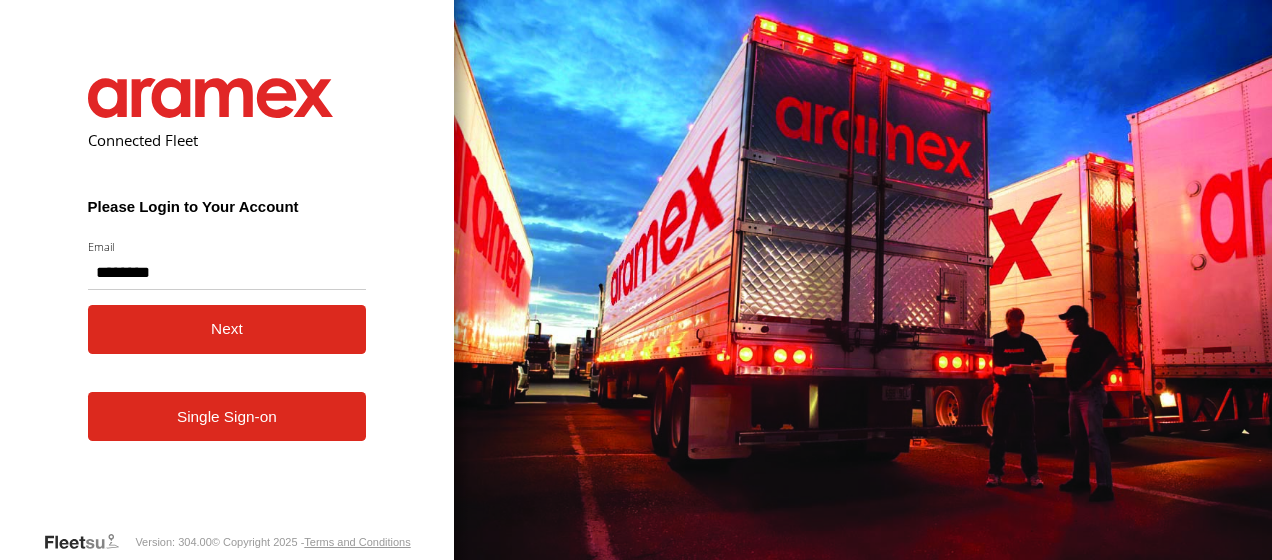 type on "**********" 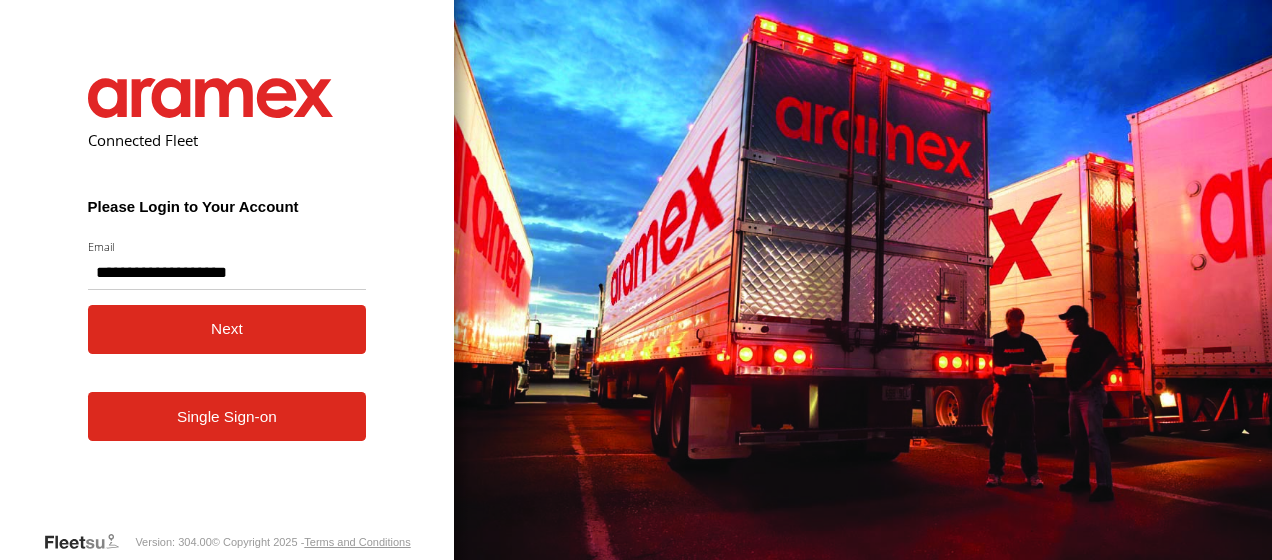 type 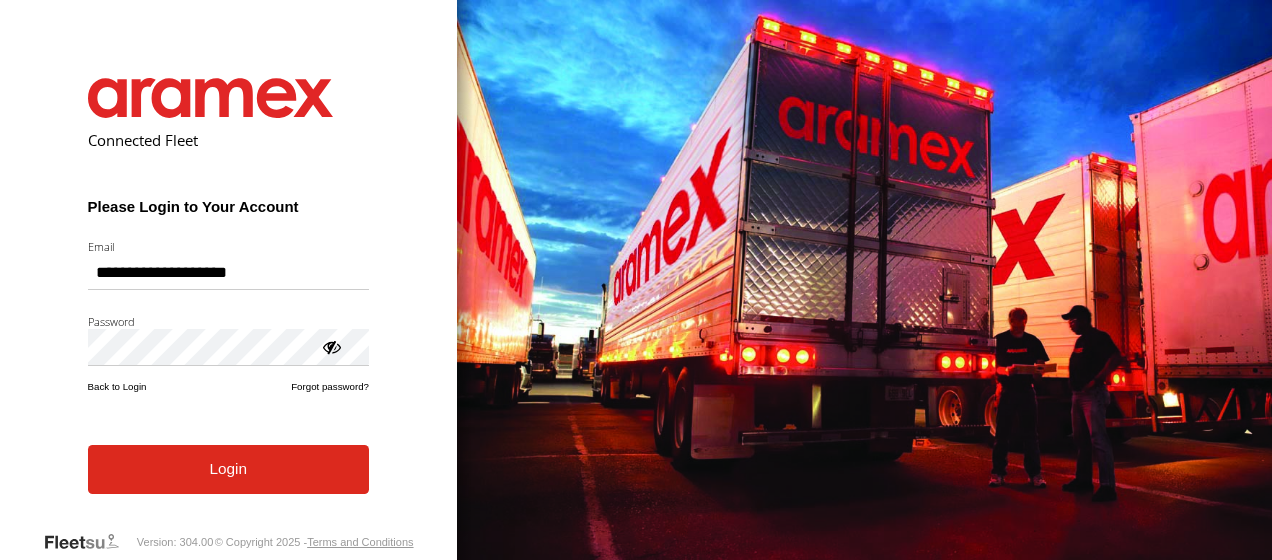 scroll, scrollTop: 0, scrollLeft: 0, axis: both 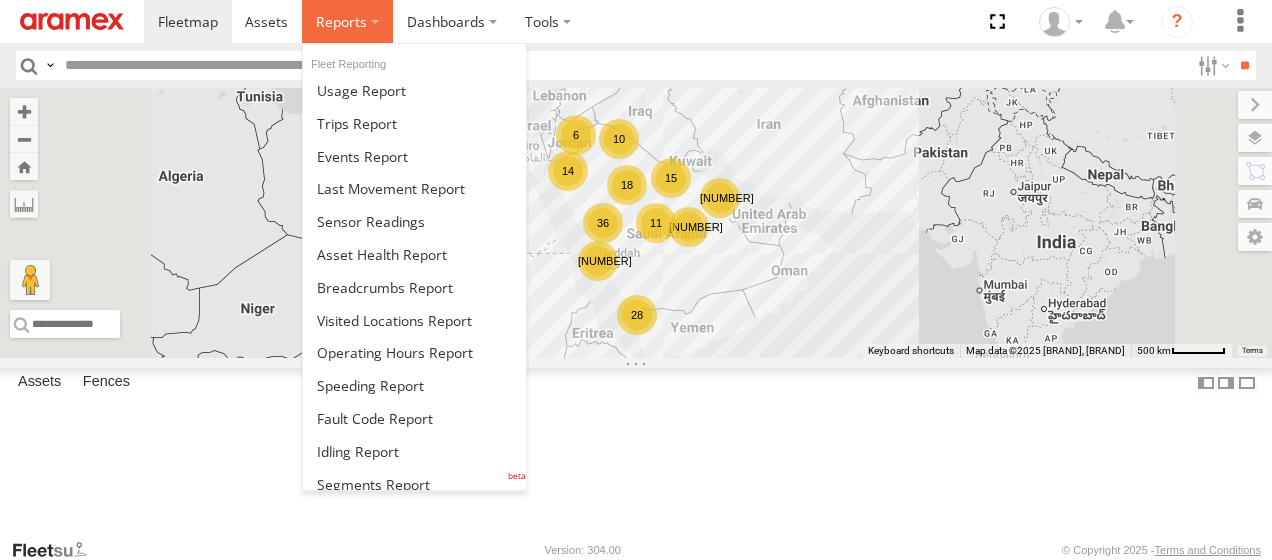 click at bounding box center (341, 21) 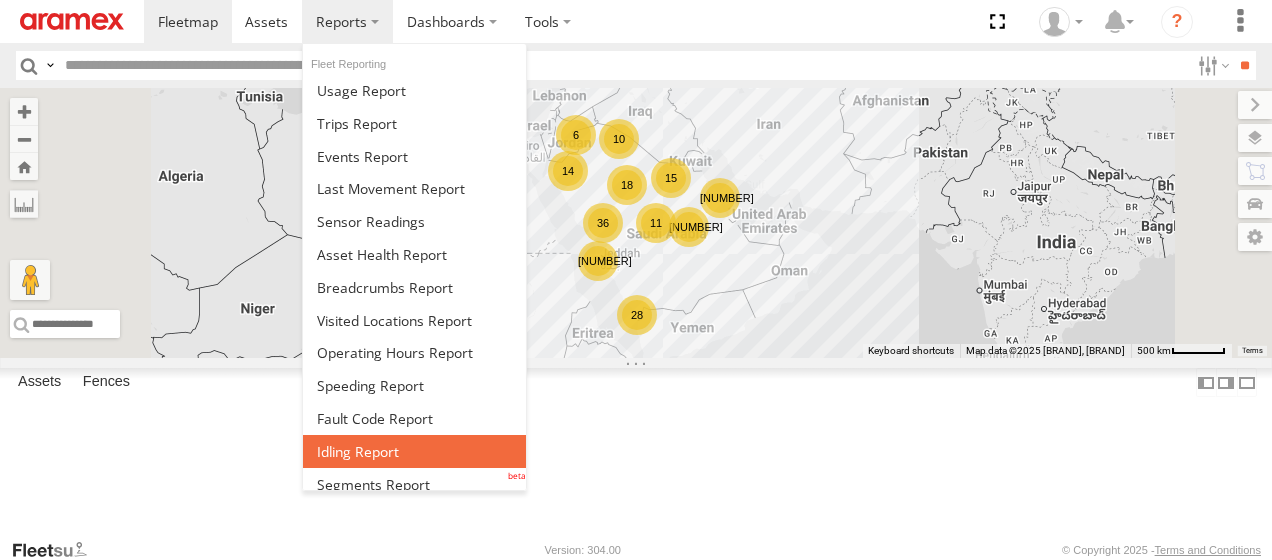 click at bounding box center [414, 451] 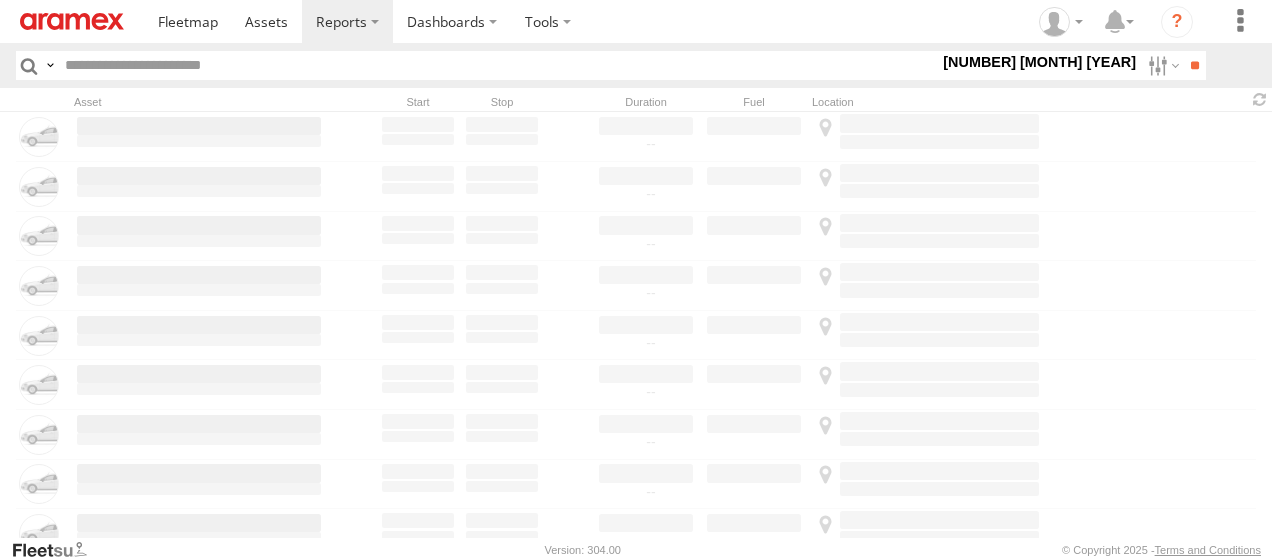 scroll, scrollTop: 0, scrollLeft: 0, axis: both 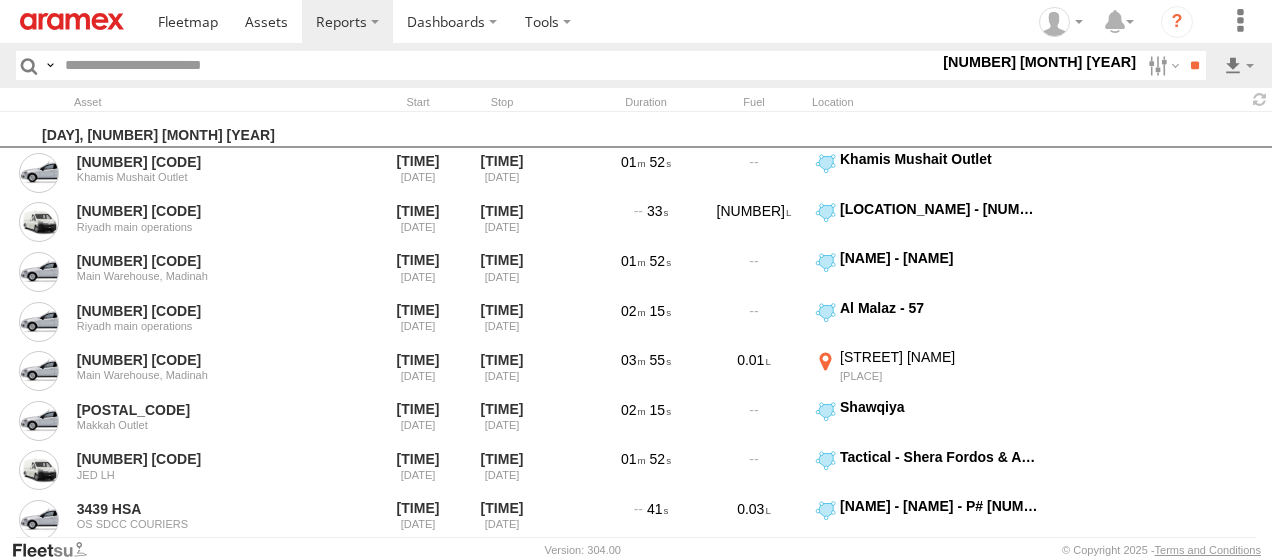click on "3 Aug 25" at bounding box center (1039, 62) 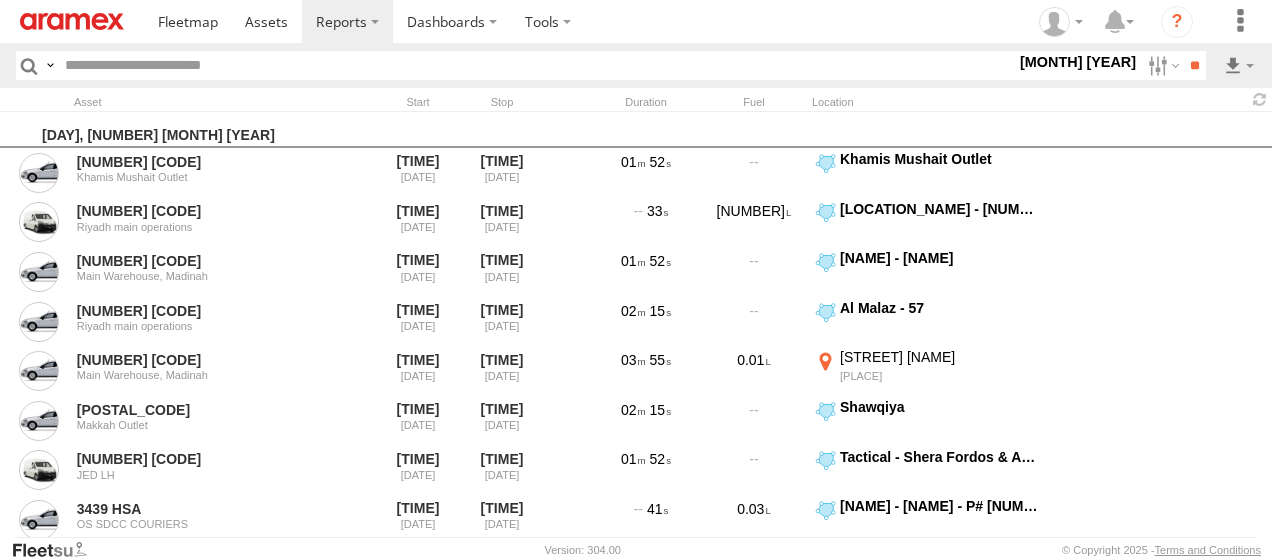 click at bounding box center (0, 0) 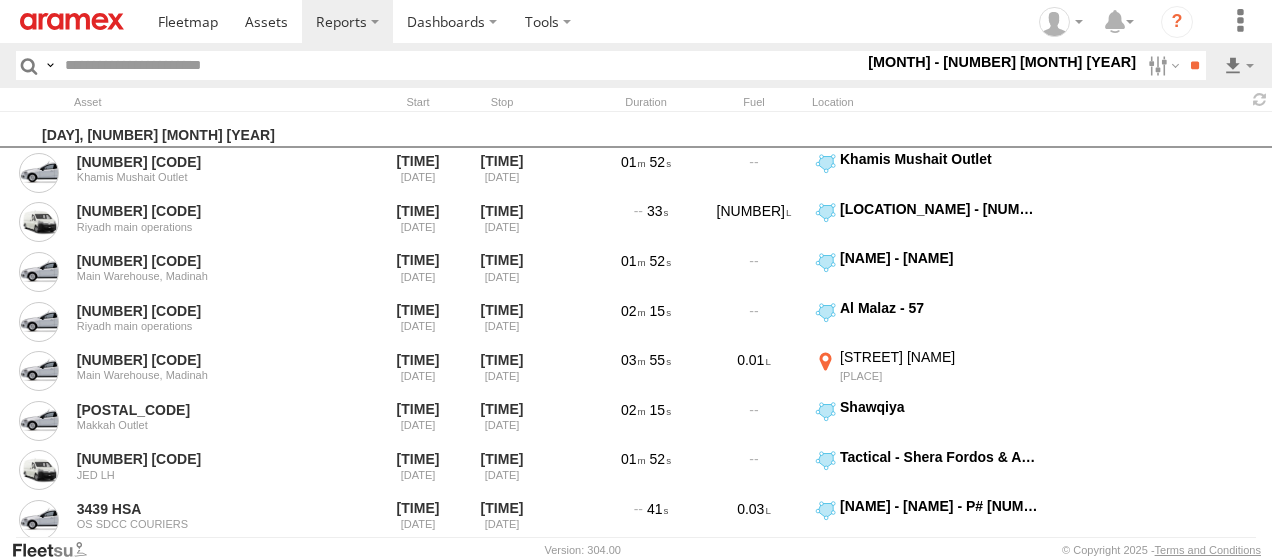 click on "> 10min" at bounding box center [0, 0] 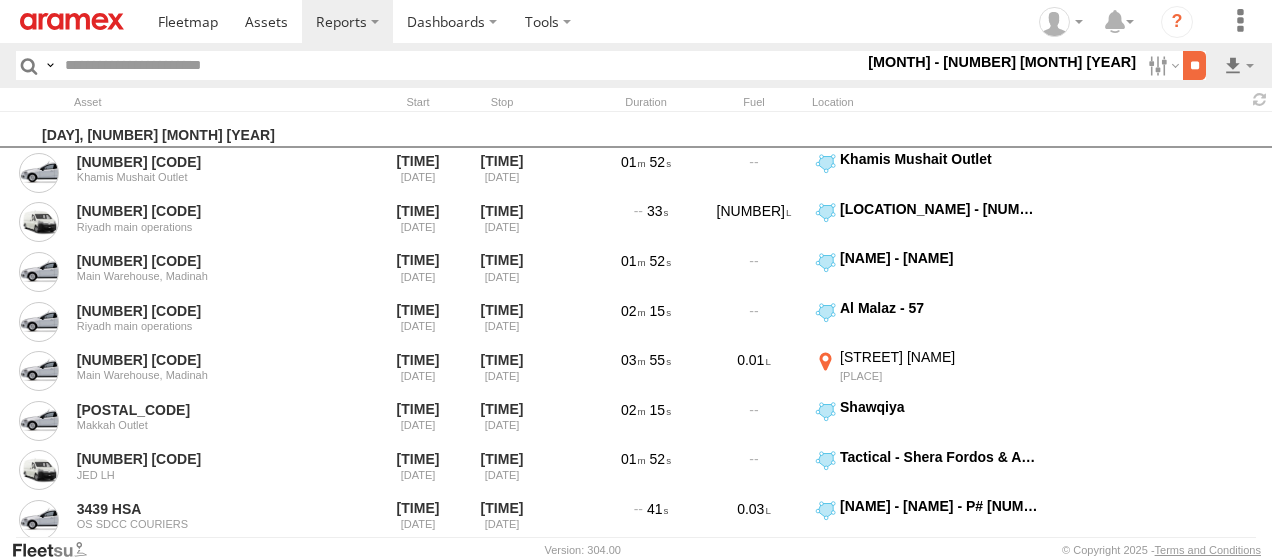 click on "**" at bounding box center (1194, 65) 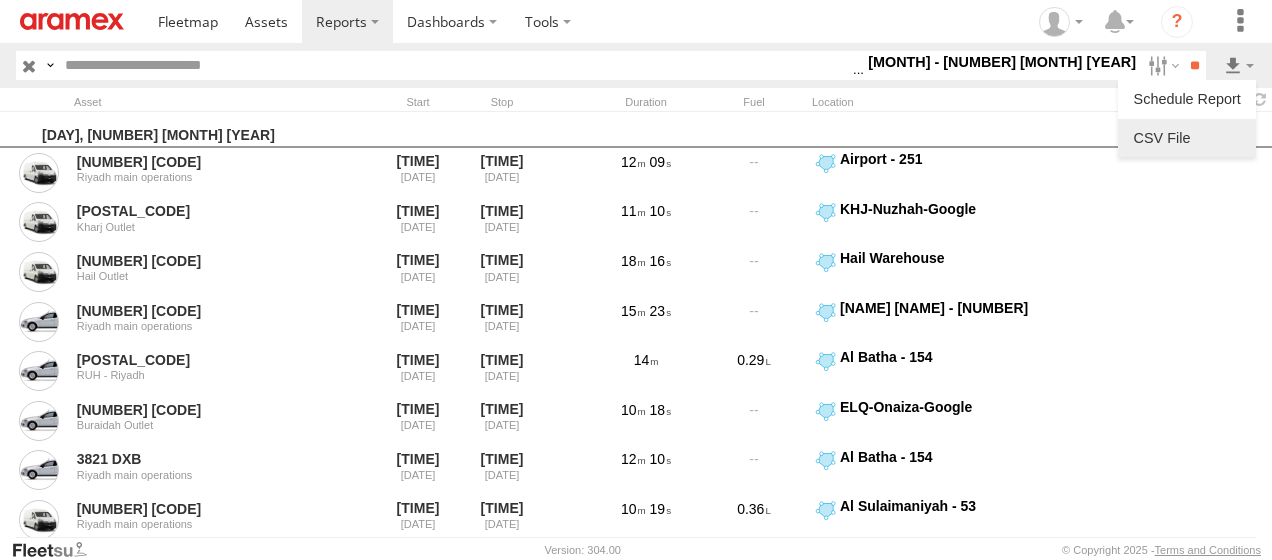 click at bounding box center (1187, 138) 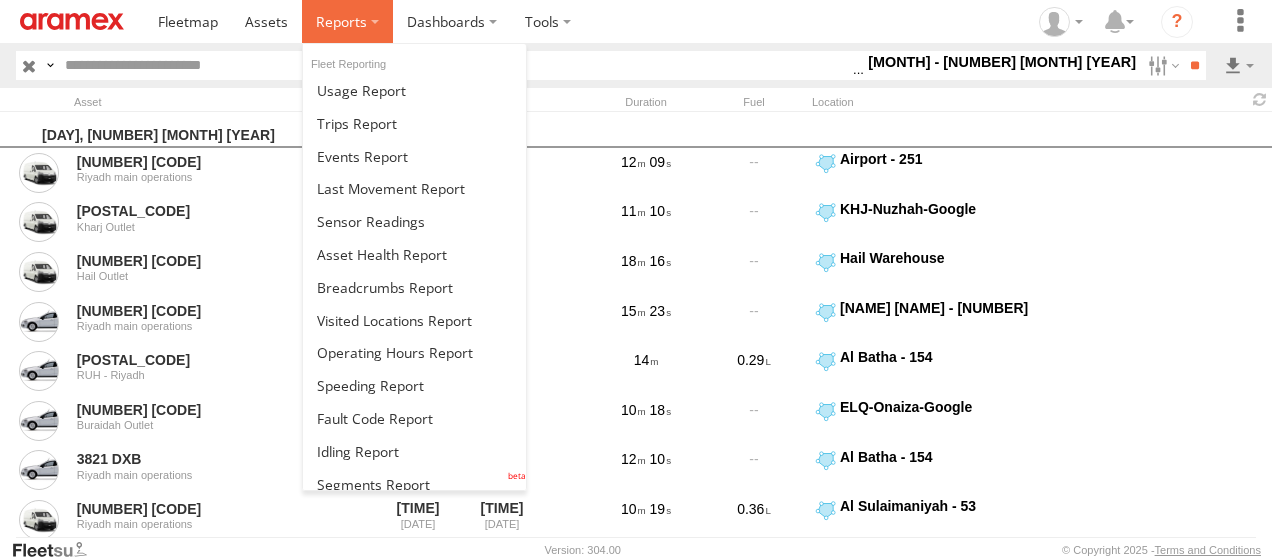 click at bounding box center (341, 21) 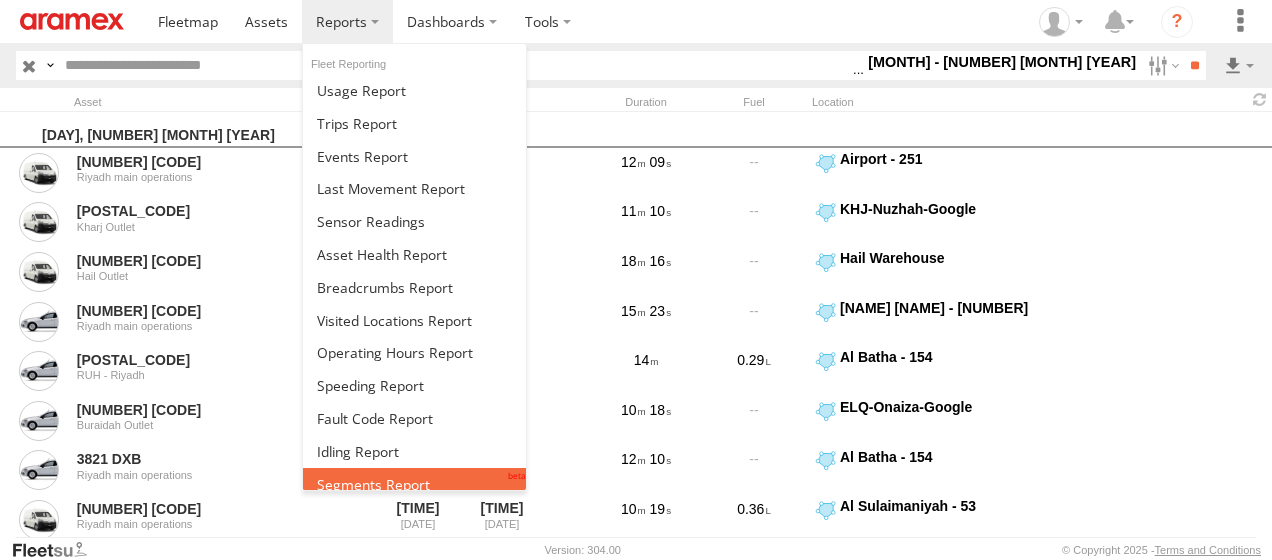 click at bounding box center [373, 484] 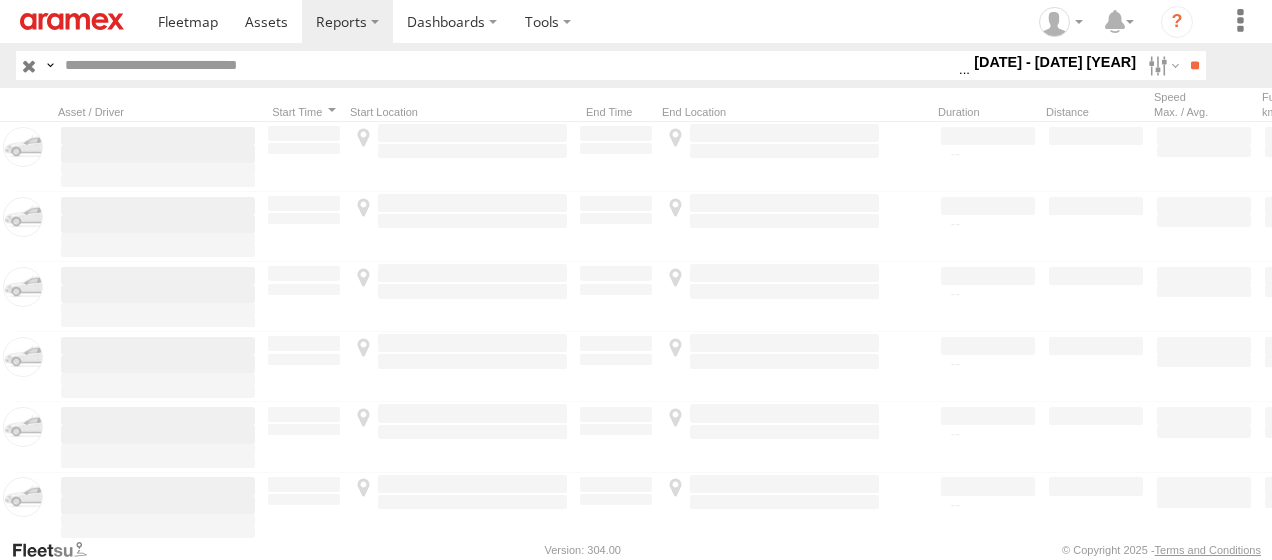 scroll, scrollTop: 0, scrollLeft: 0, axis: both 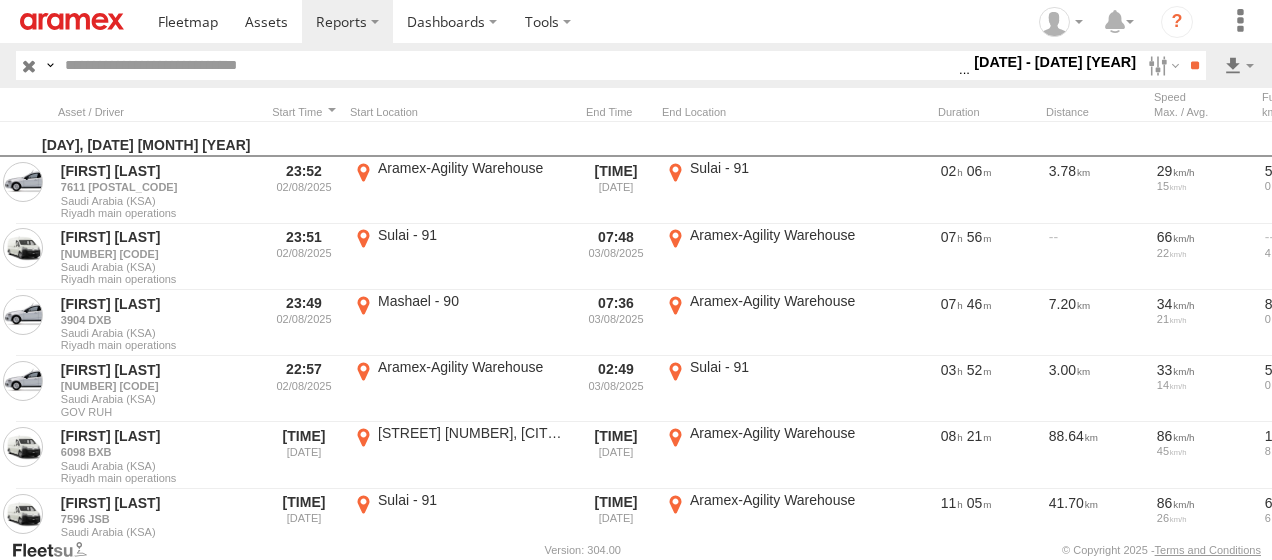 click on "31 Jul - 2 Aug 25" at bounding box center (1055, 62) 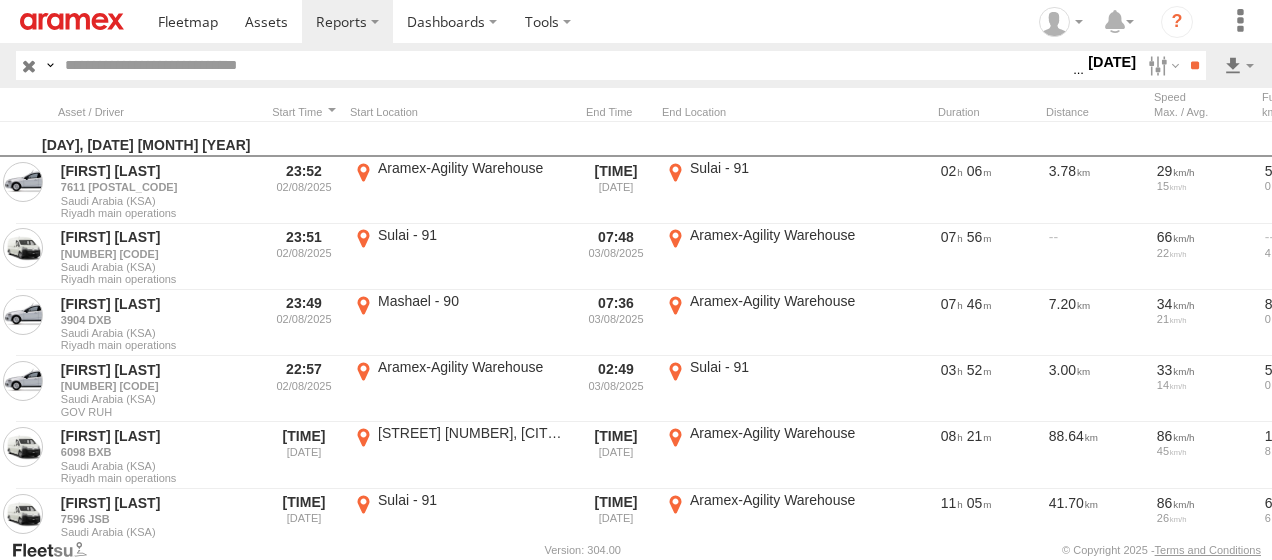 scroll, scrollTop: 807, scrollLeft: 0, axis: vertical 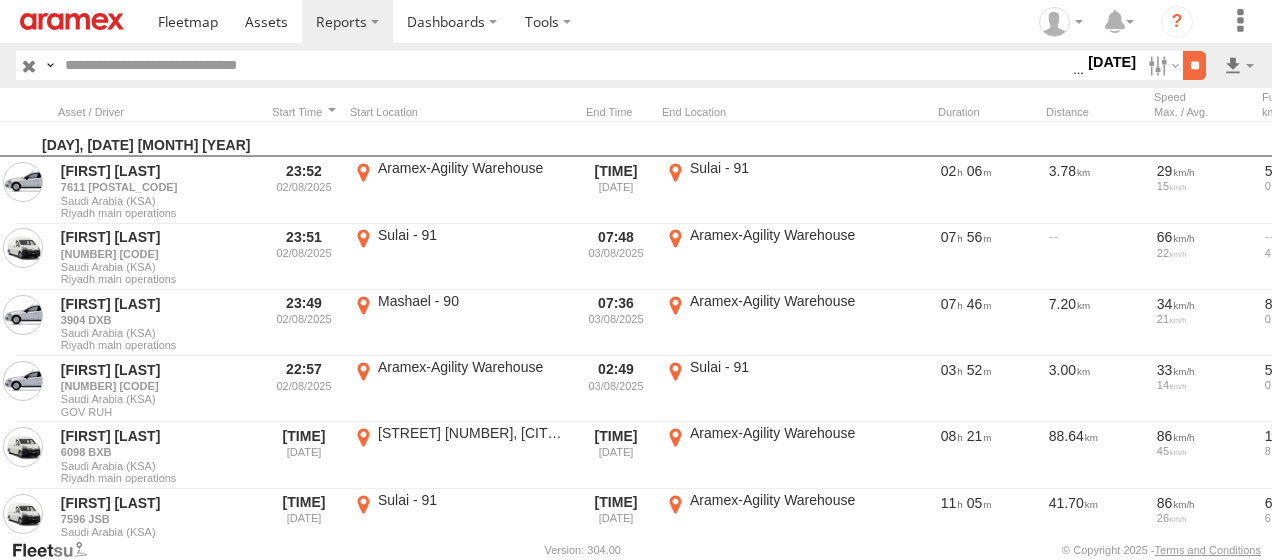 click on "**" at bounding box center (1194, 65) 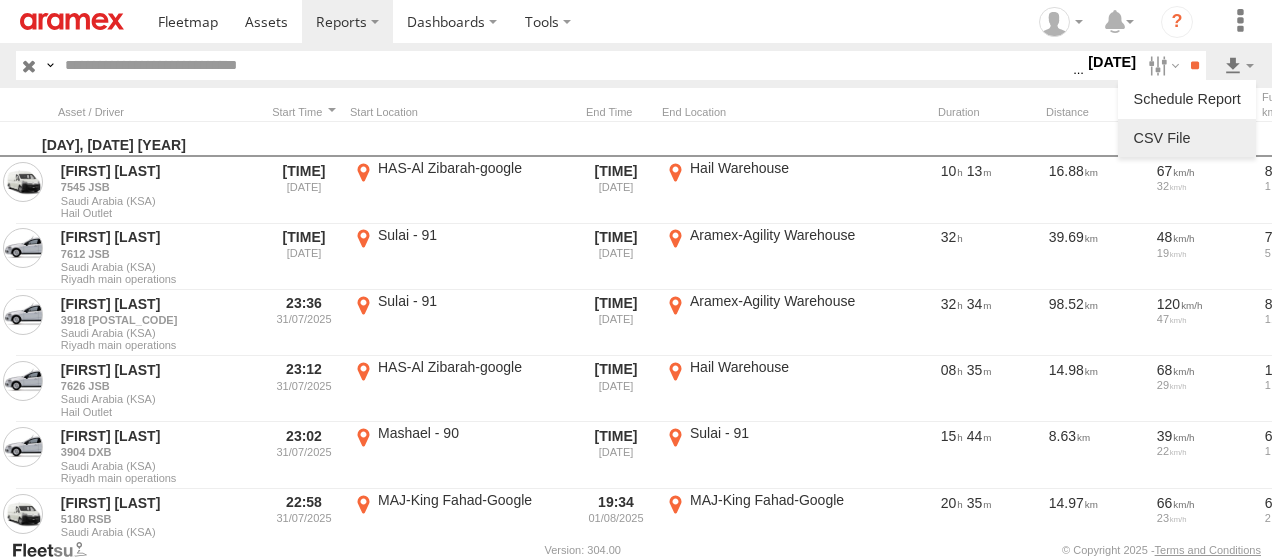 click at bounding box center (1187, 138) 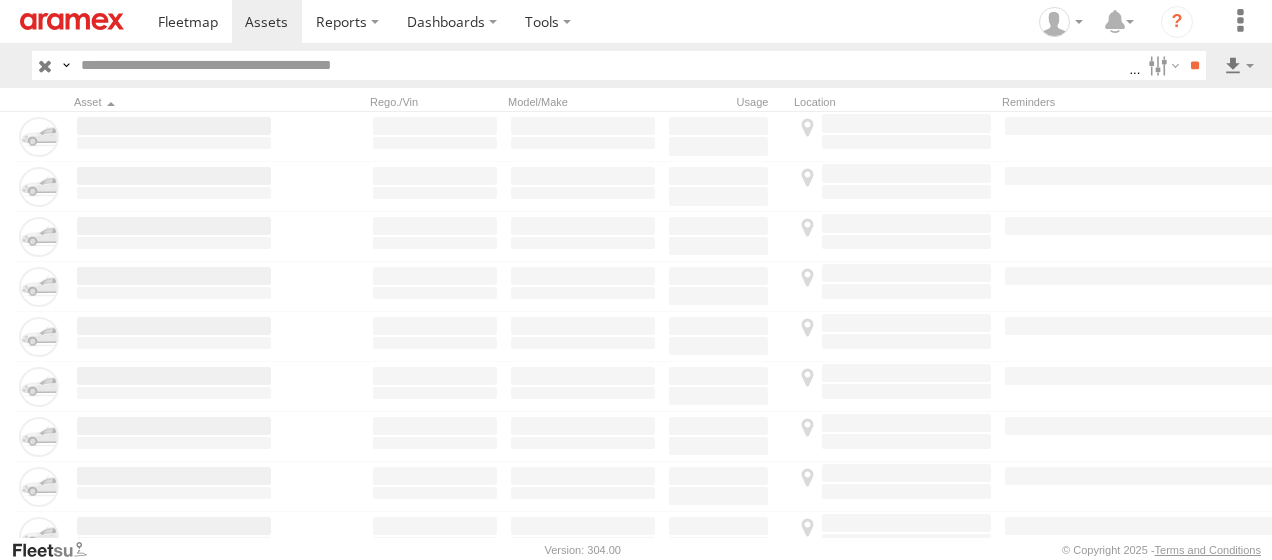scroll, scrollTop: 0, scrollLeft: 0, axis: both 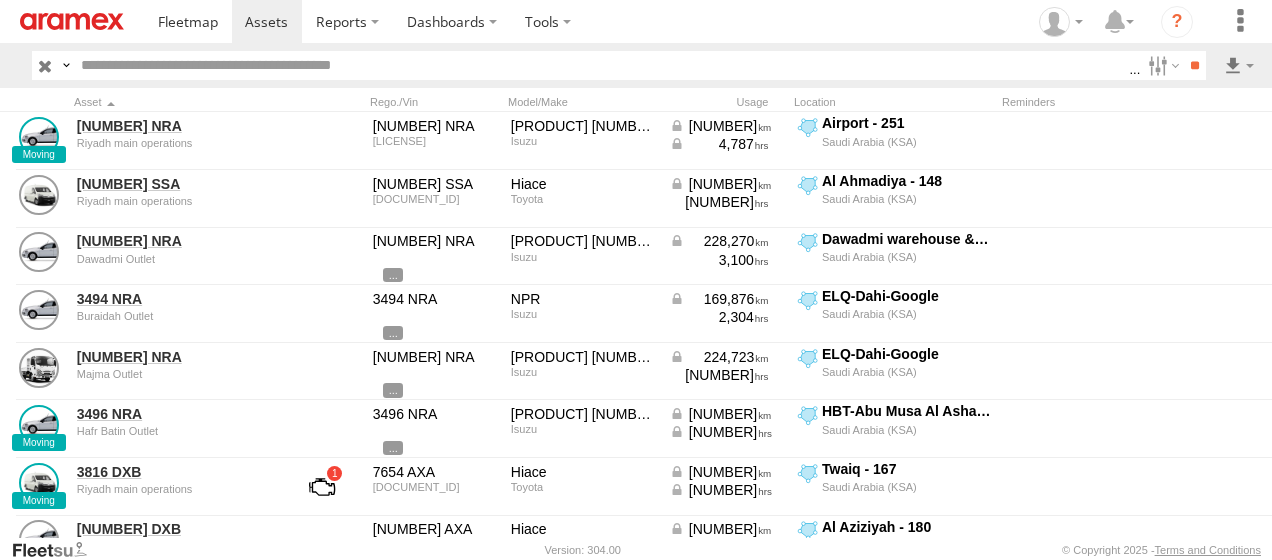 click at bounding box center (45, 65) 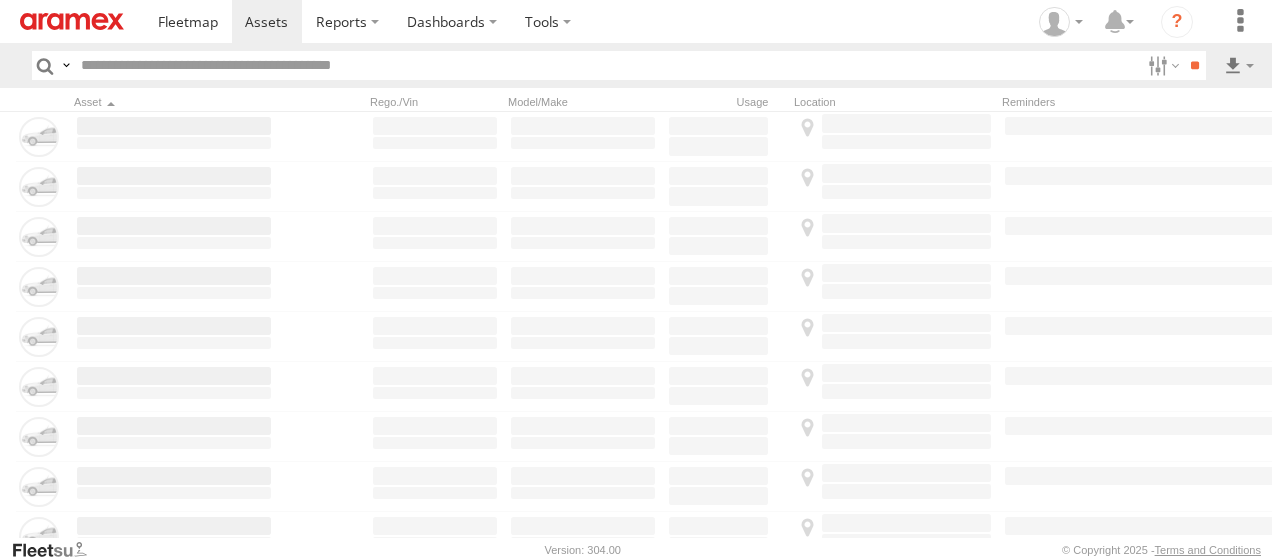 click at bounding box center (606, 65) 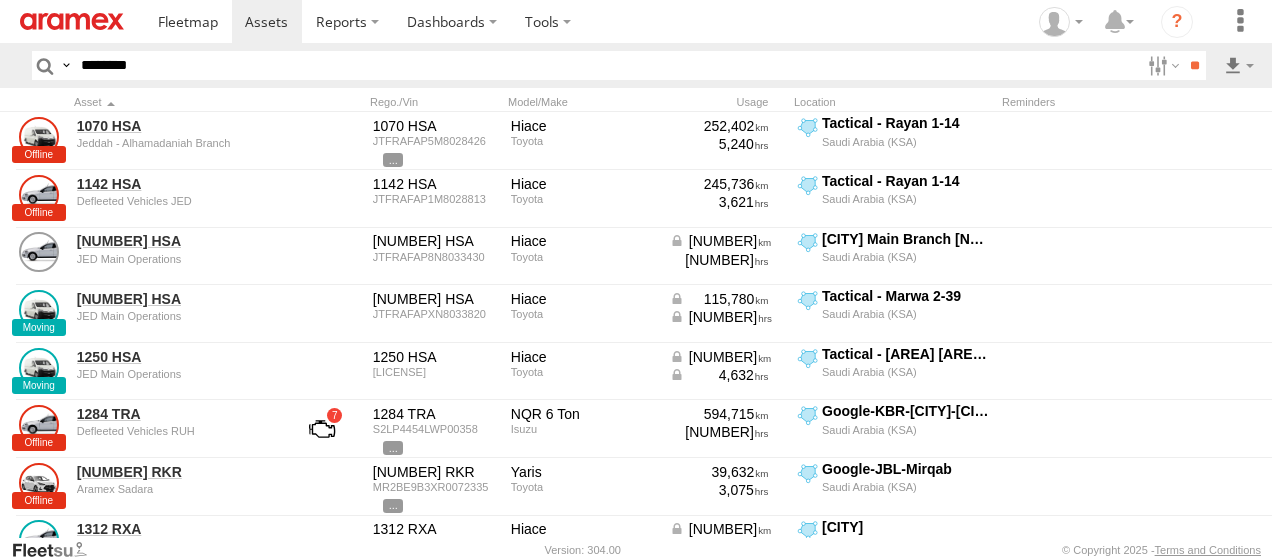 click on "**" at bounding box center (1194, 65) 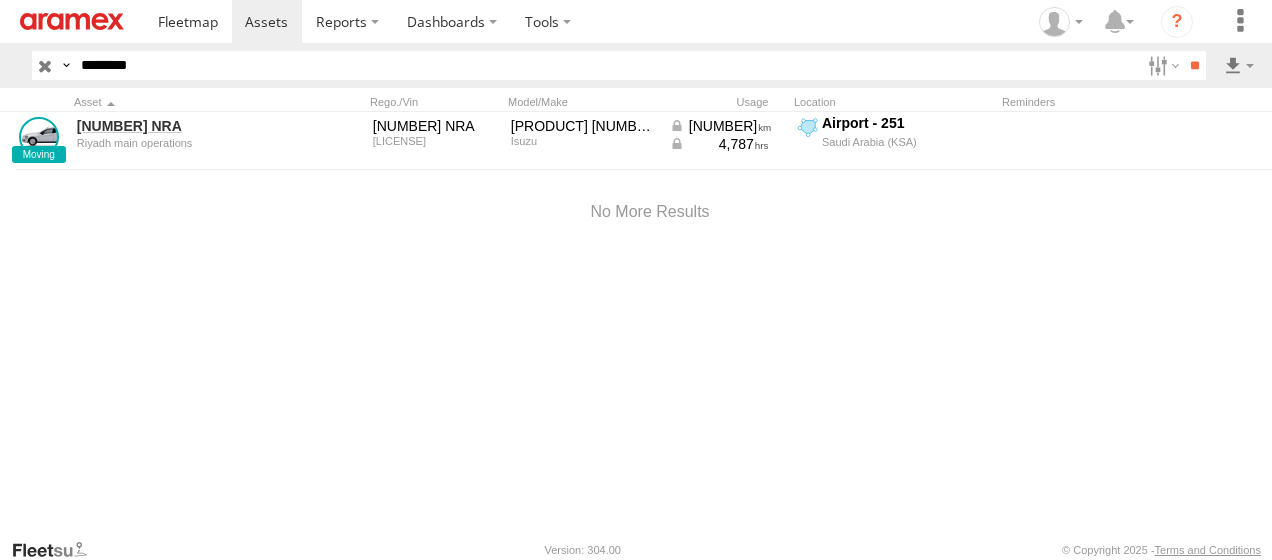 click on "********" at bounding box center (606, 65) 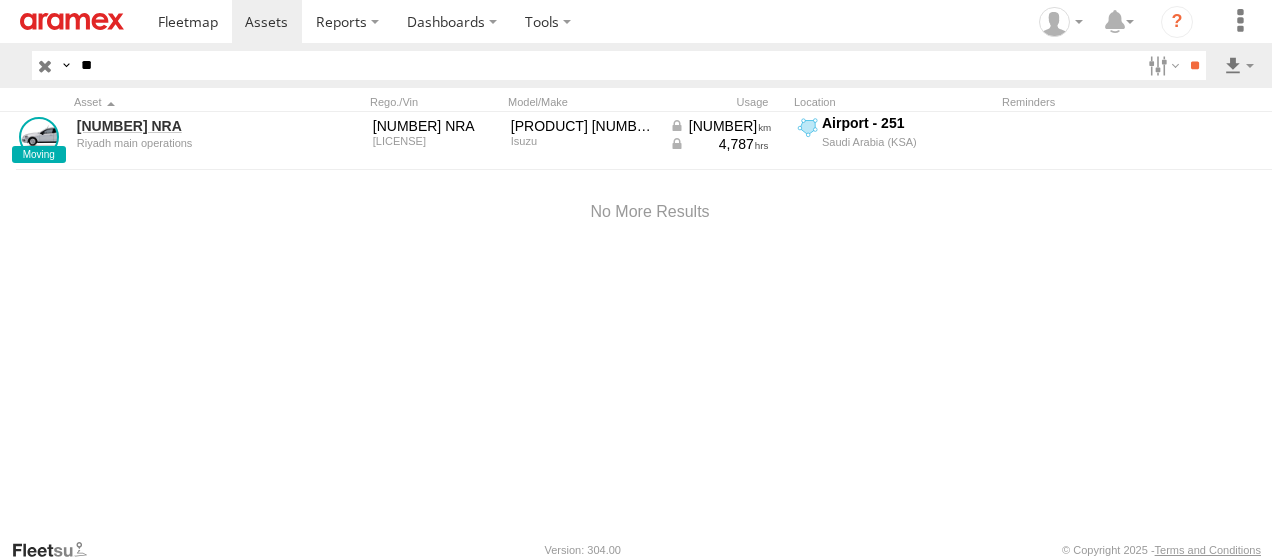 type on "*" 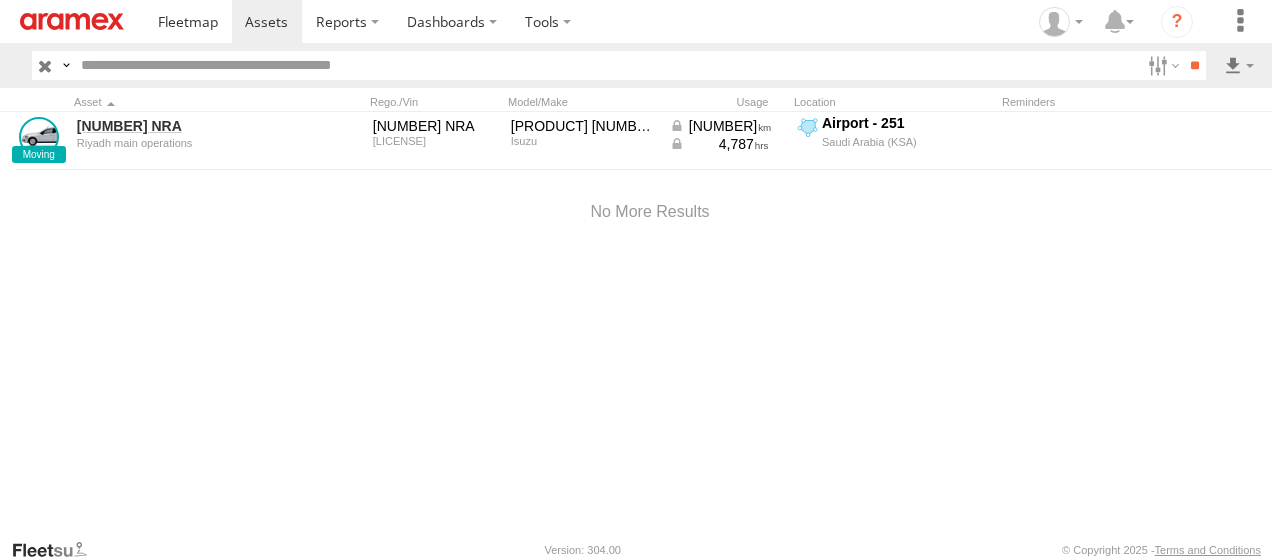 paste on "********" 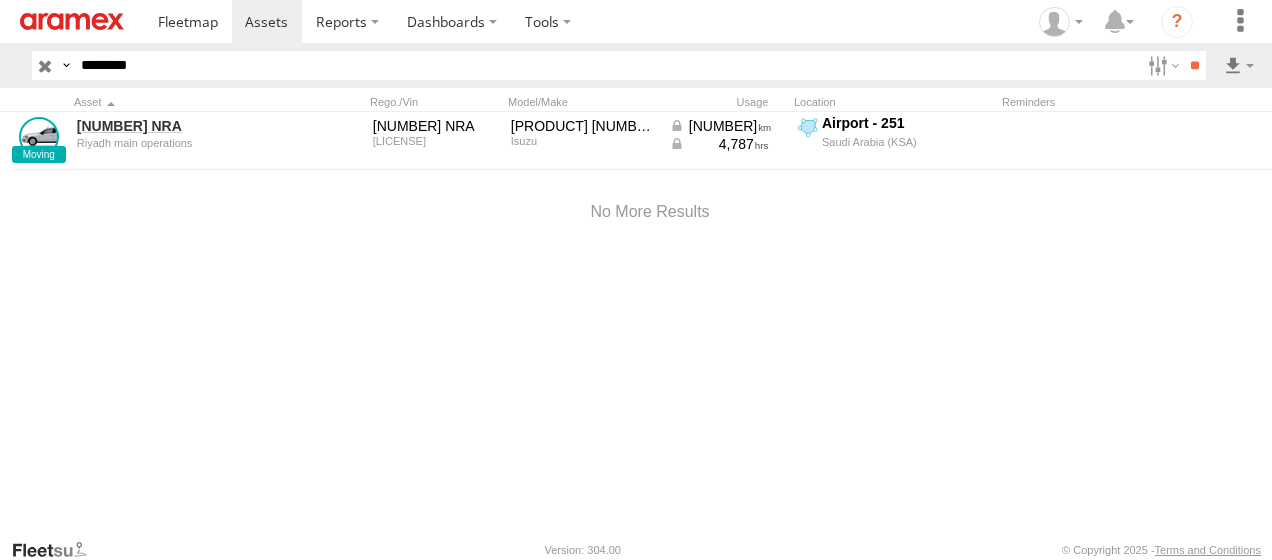 type on "********" 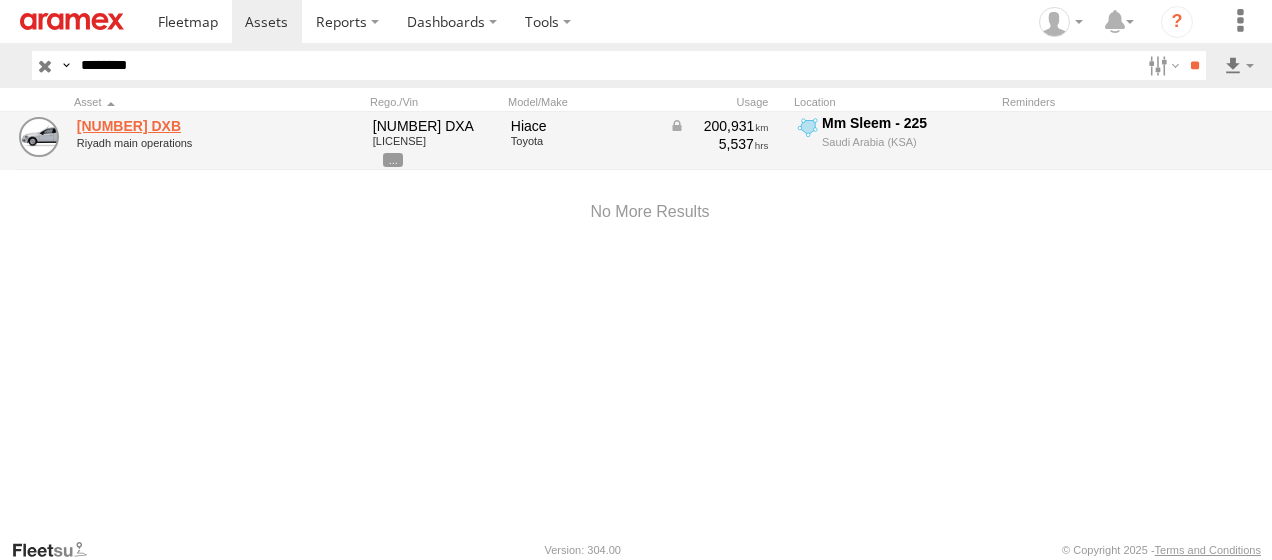 drag, startPoint x: 102, startPoint y: 115, endPoint x: 100, endPoint y: 129, distance: 14.142136 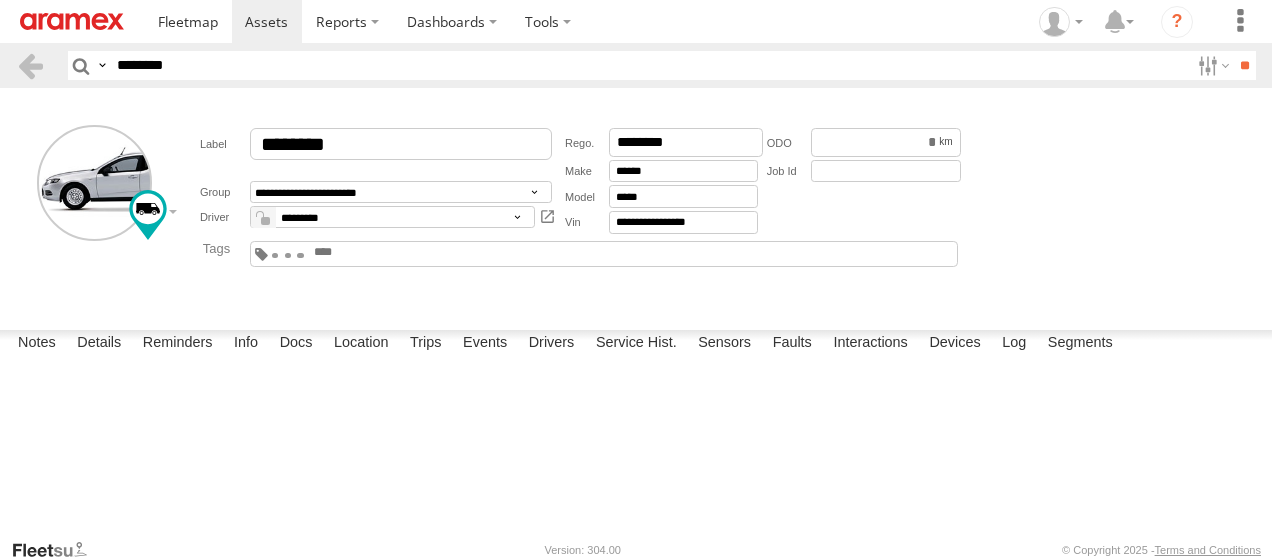 scroll, scrollTop: 0, scrollLeft: 0, axis: both 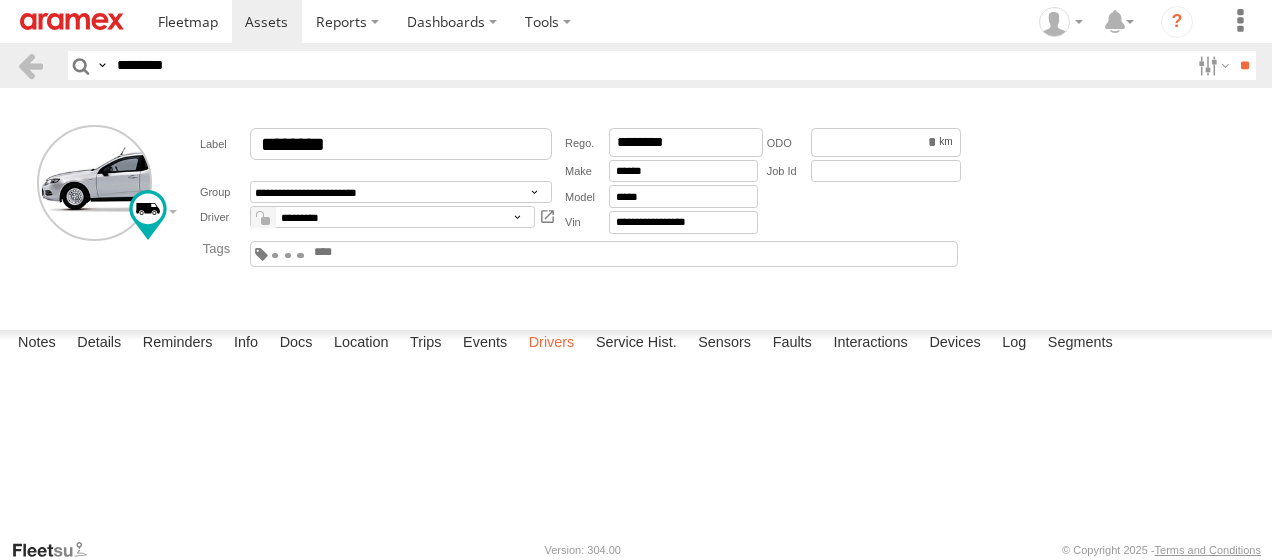 click on "Drivers" at bounding box center (552, 344) 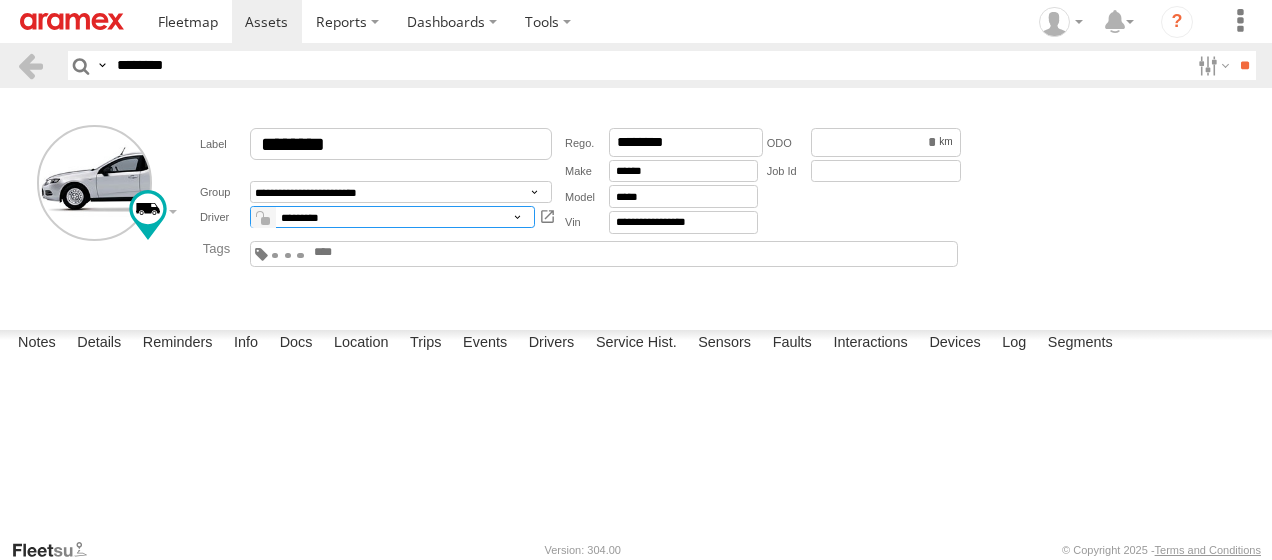 click on "**********" at bounding box center (392, 217) 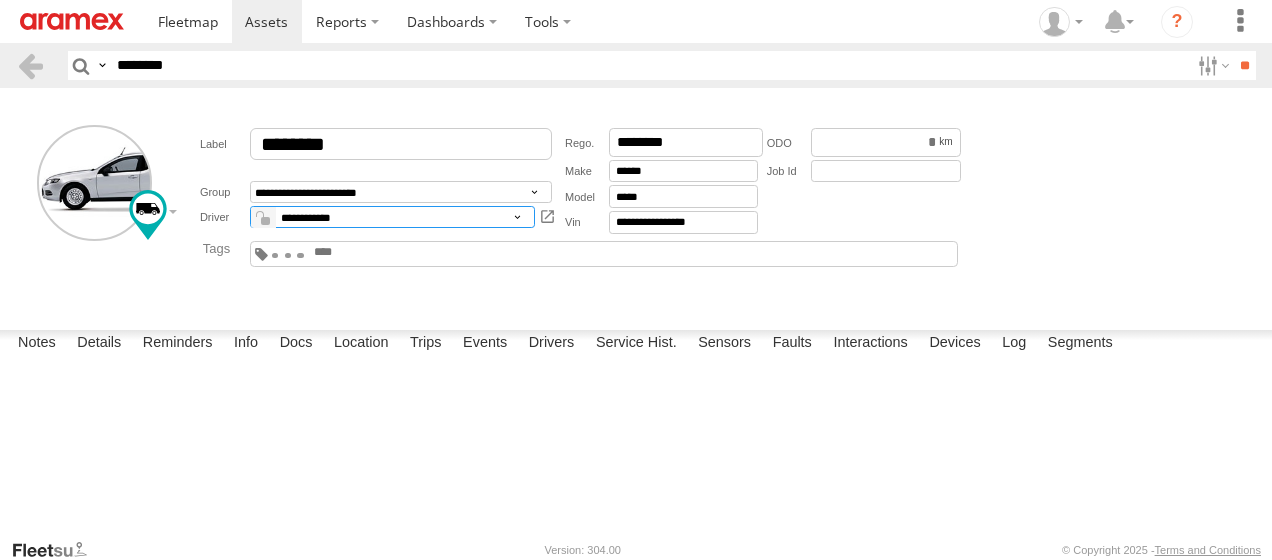 click on "**********" at bounding box center (392, 217) 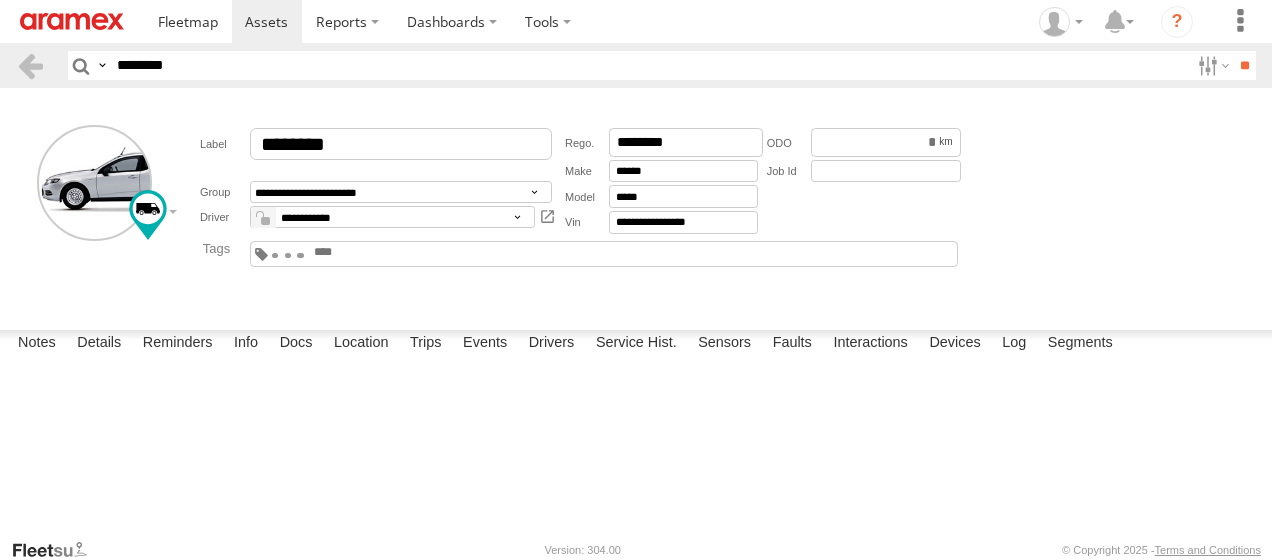 click at bounding box center [265, 221] 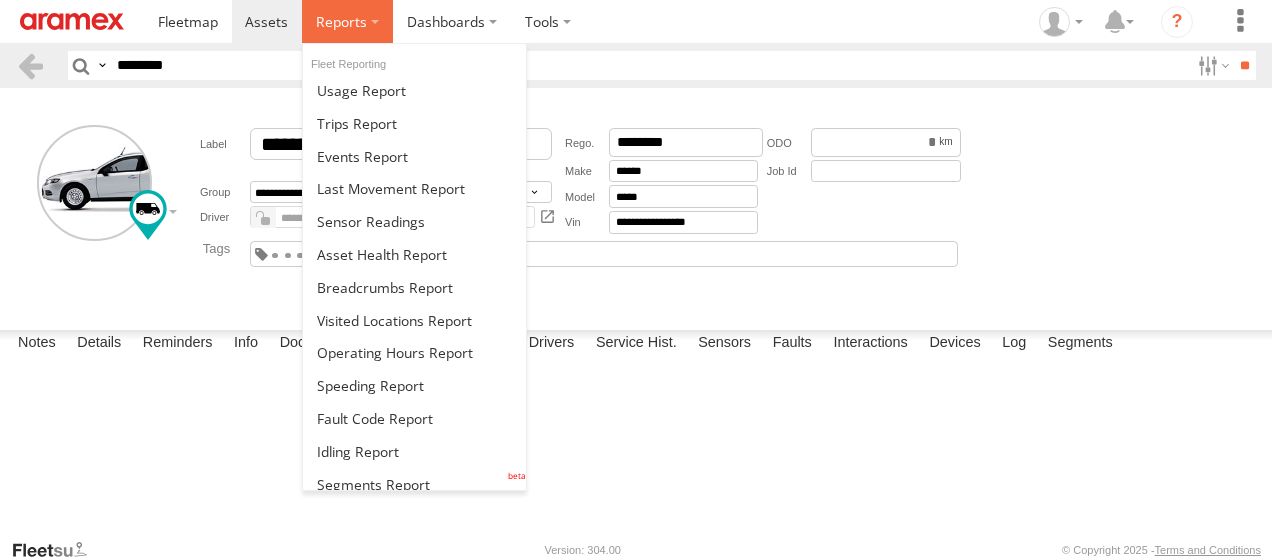 click at bounding box center [341, 21] 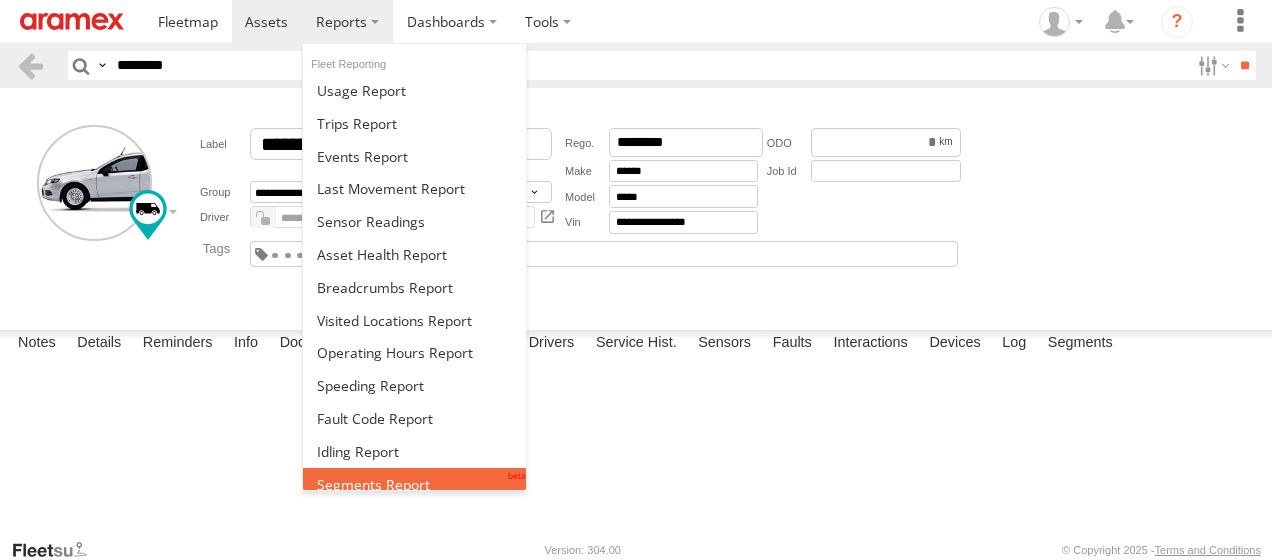 click at bounding box center [414, 484] 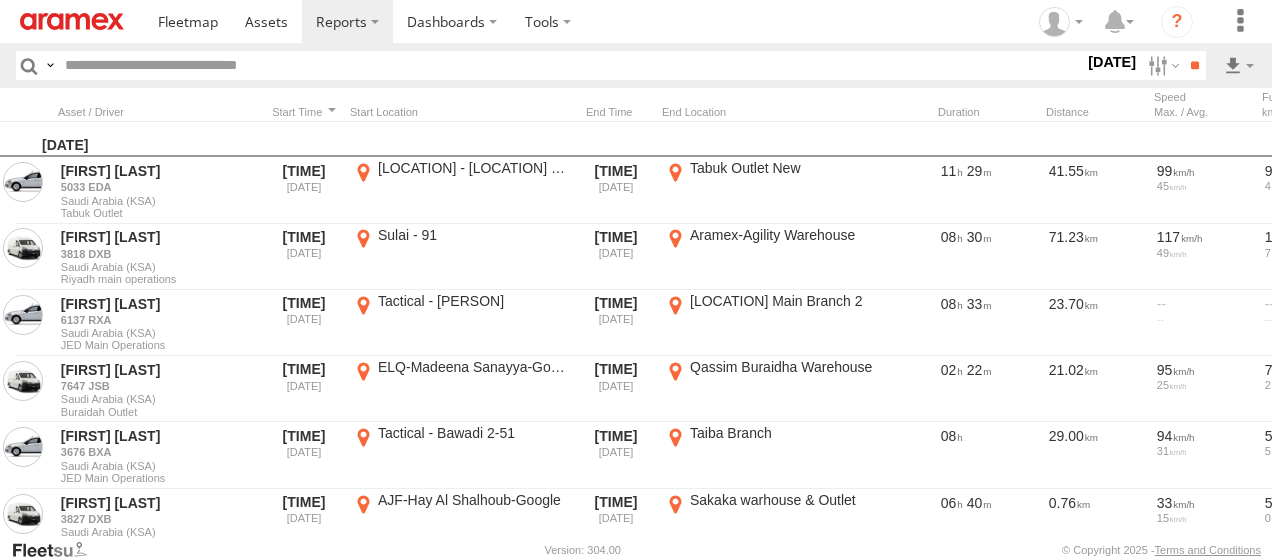 scroll, scrollTop: 0, scrollLeft: 0, axis: both 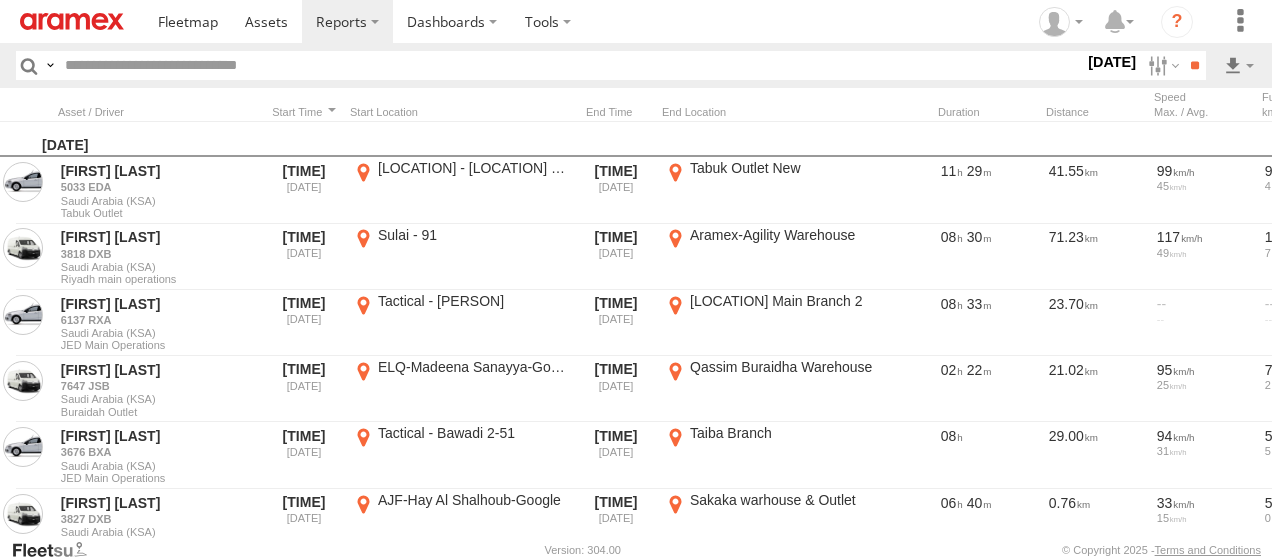 click at bounding box center [0, 0] 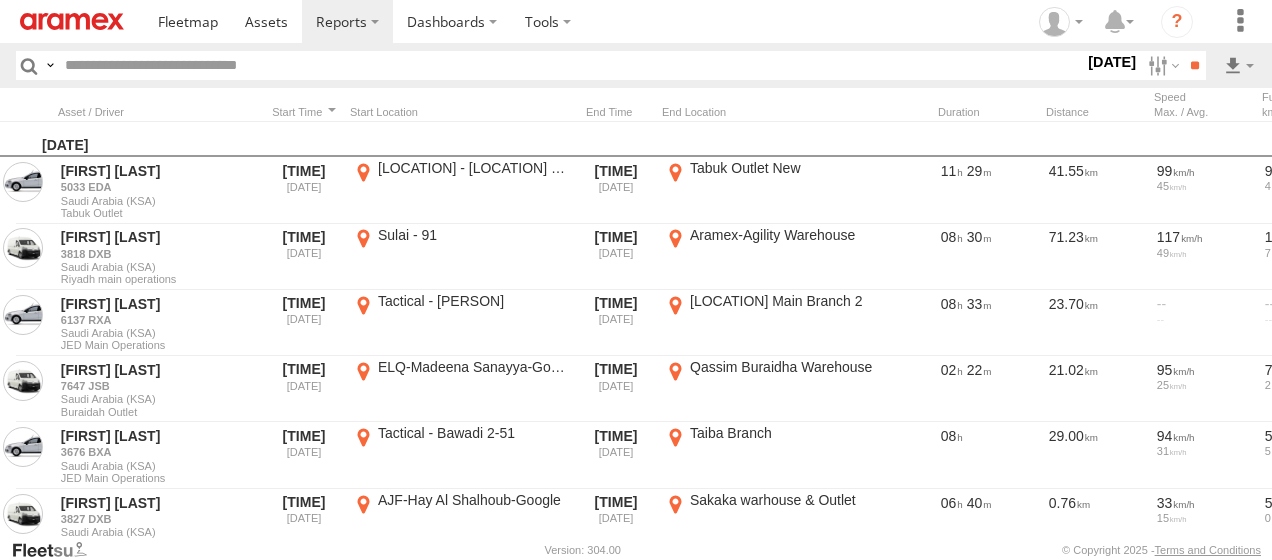 scroll, scrollTop: 779, scrollLeft: 0, axis: vertical 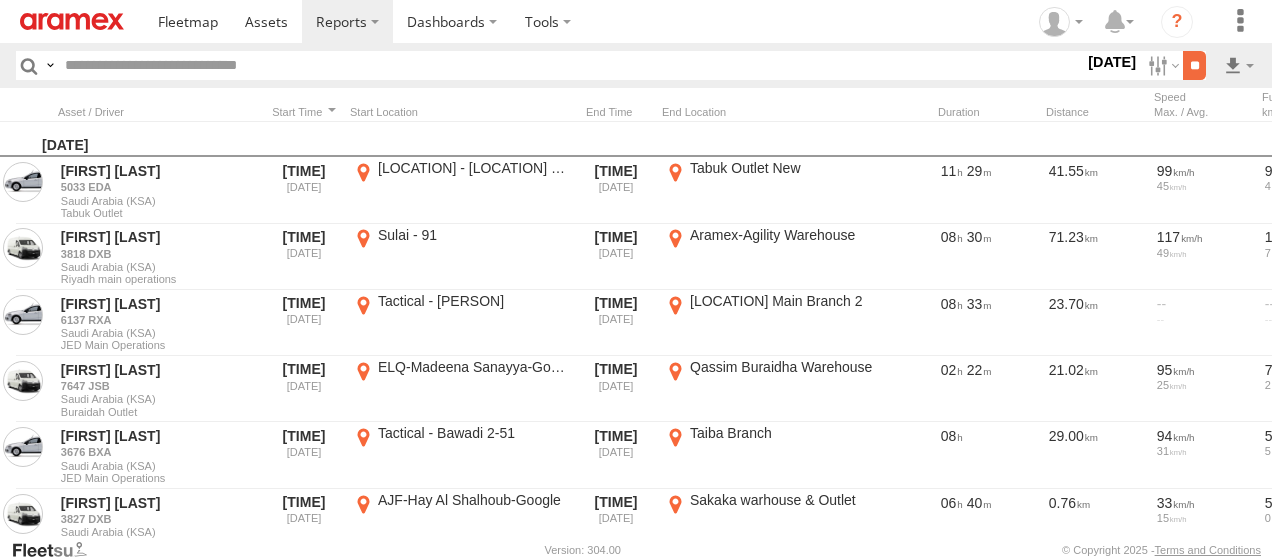 click on "**" at bounding box center (1194, 65) 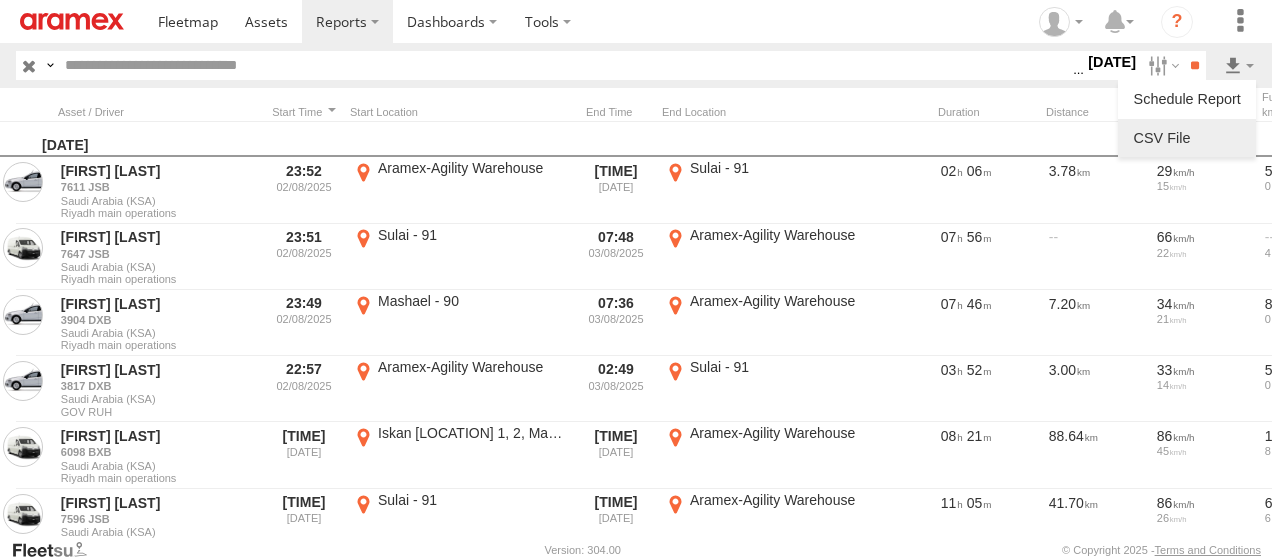 click at bounding box center [1187, 138] 